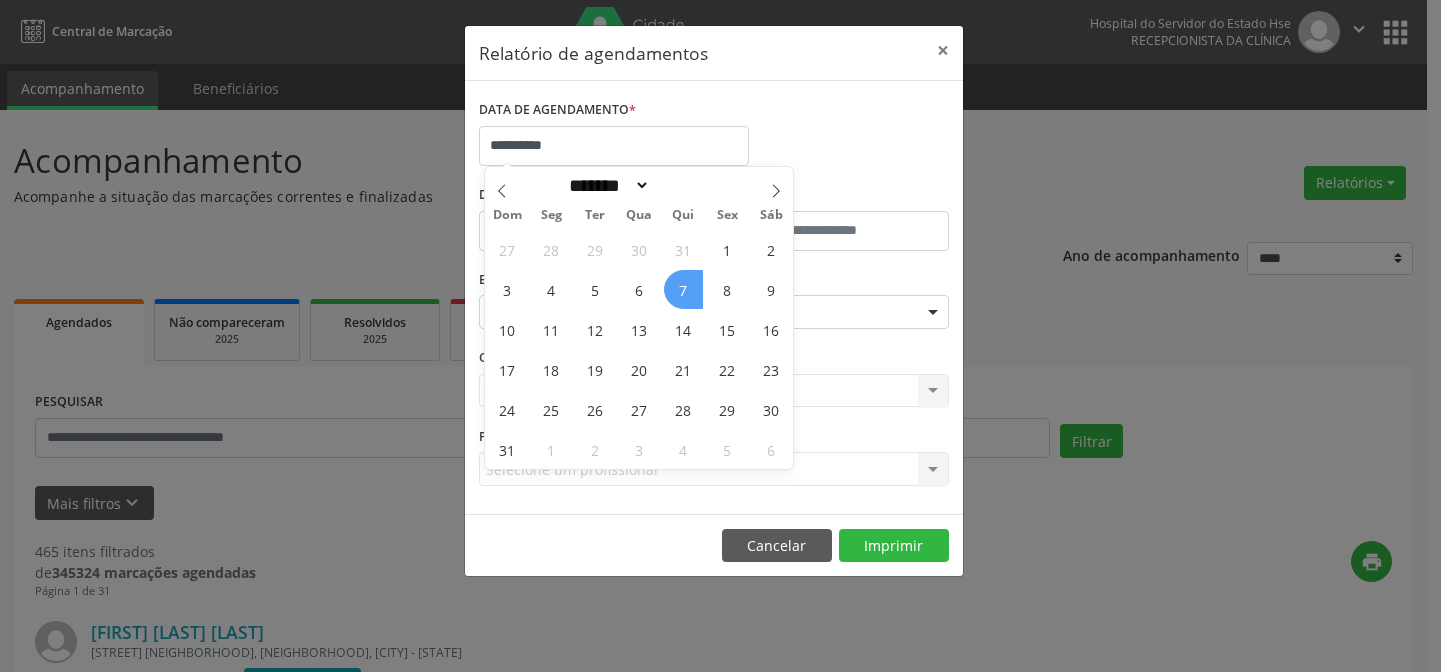 select on "*" 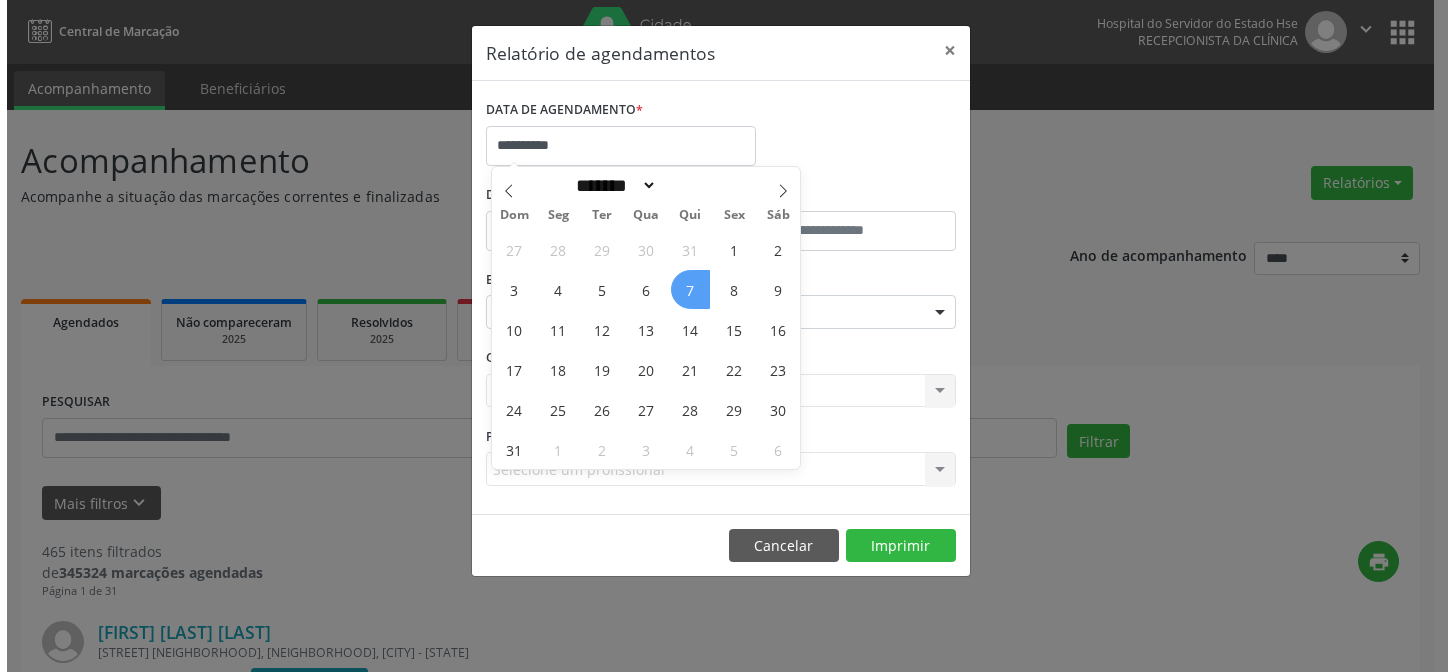 scroll, scrollTop: 0, scrollLeft: 0, axis: both 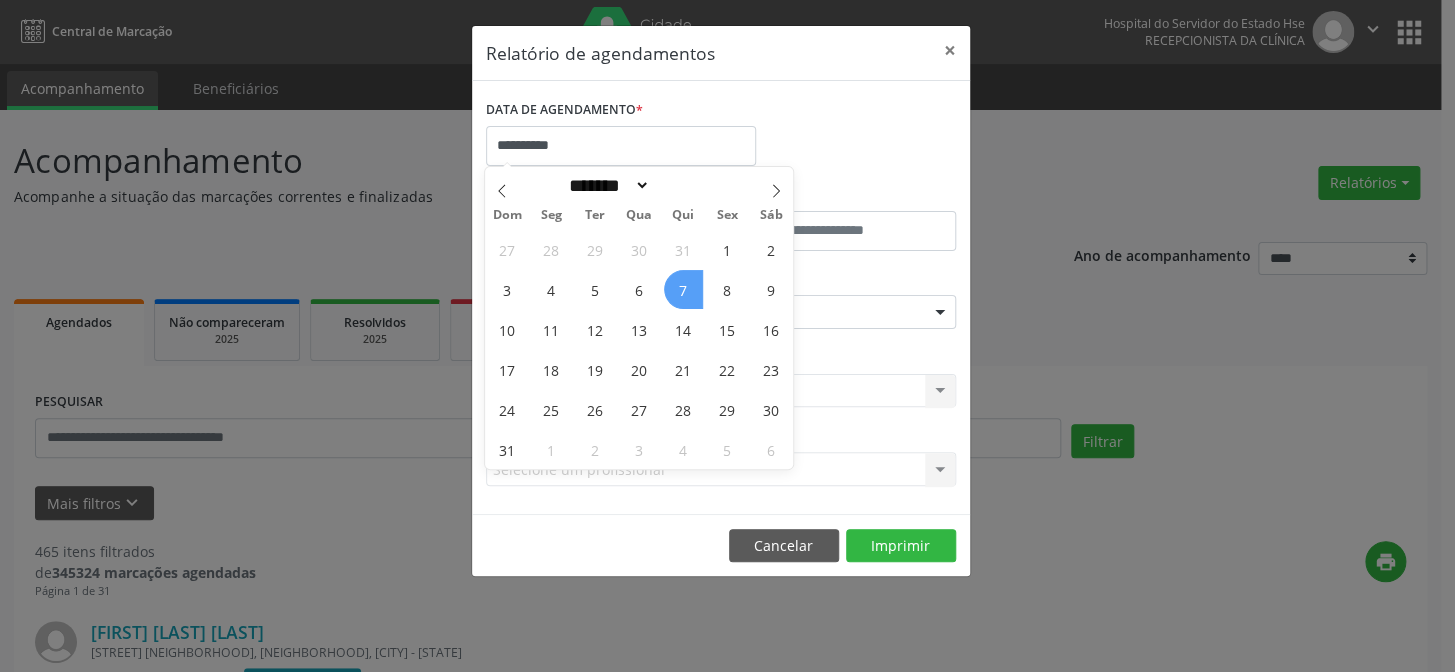 click on "7" at bounding box center [683, 289] 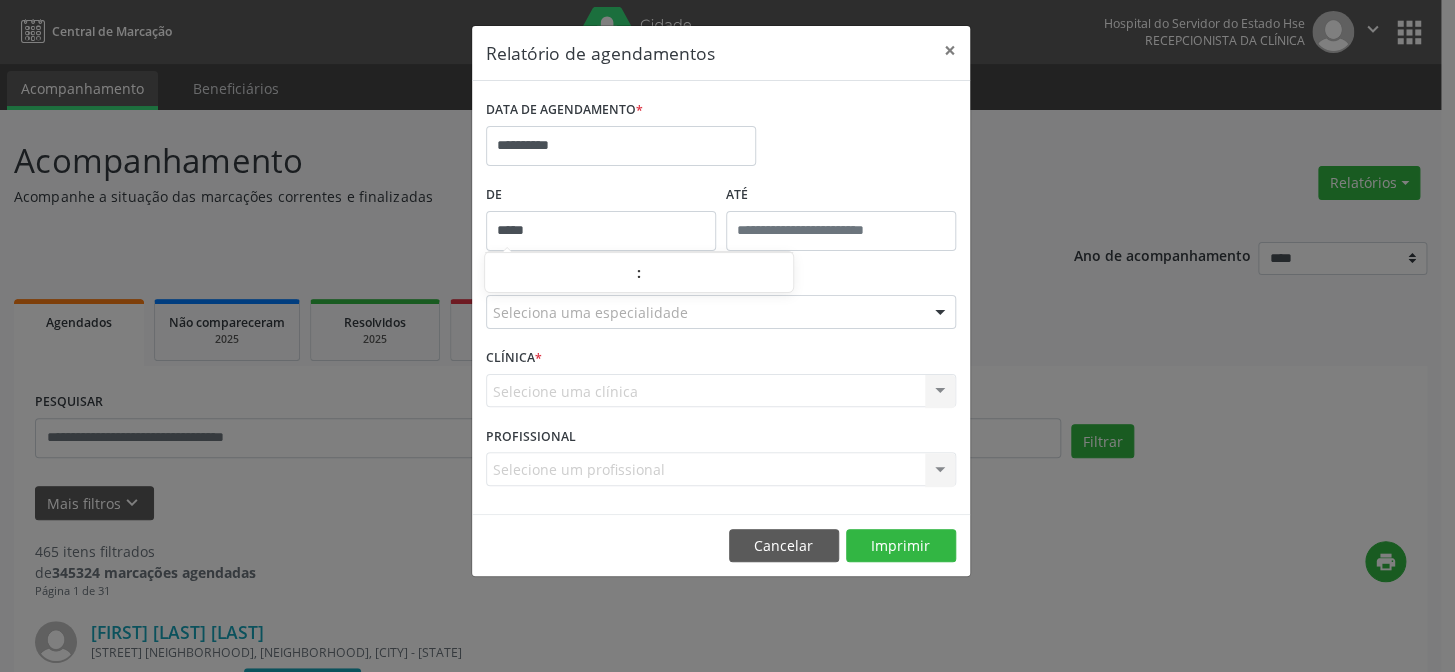 click on "*****" at bounding box center (601, 231) 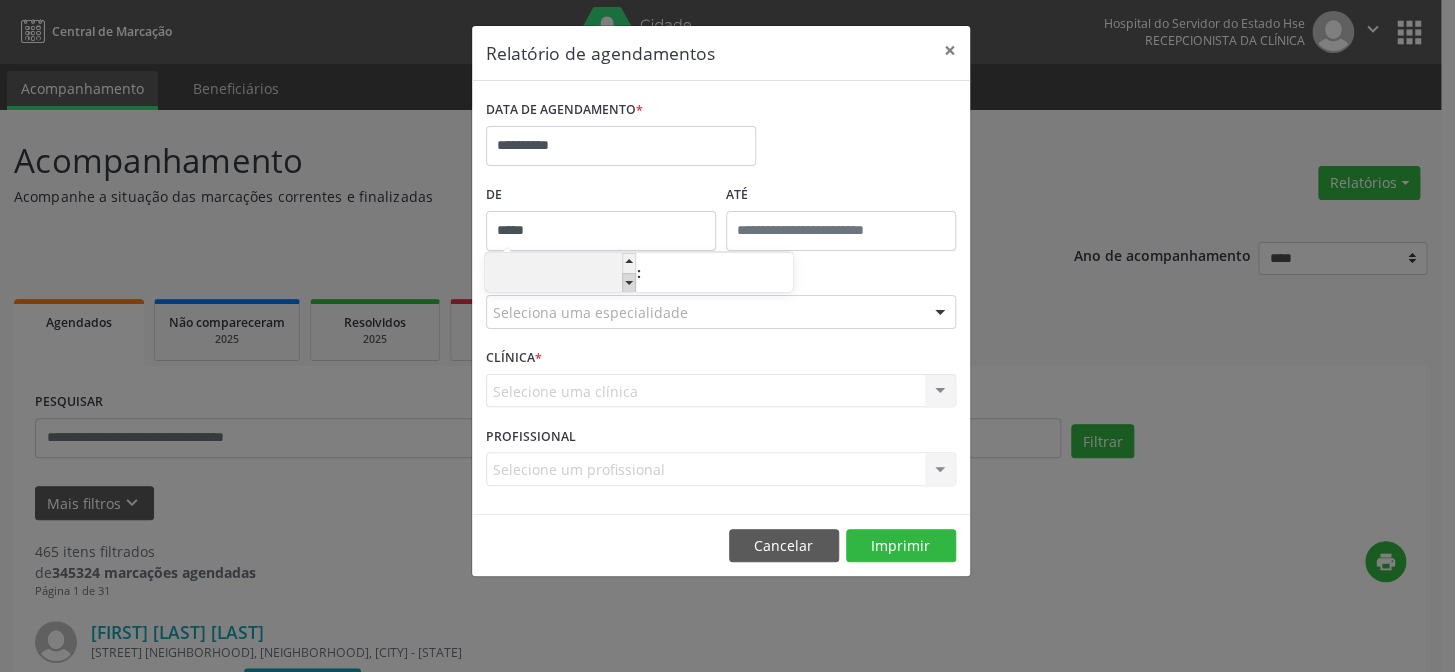 click at bounding box center [629, 283] 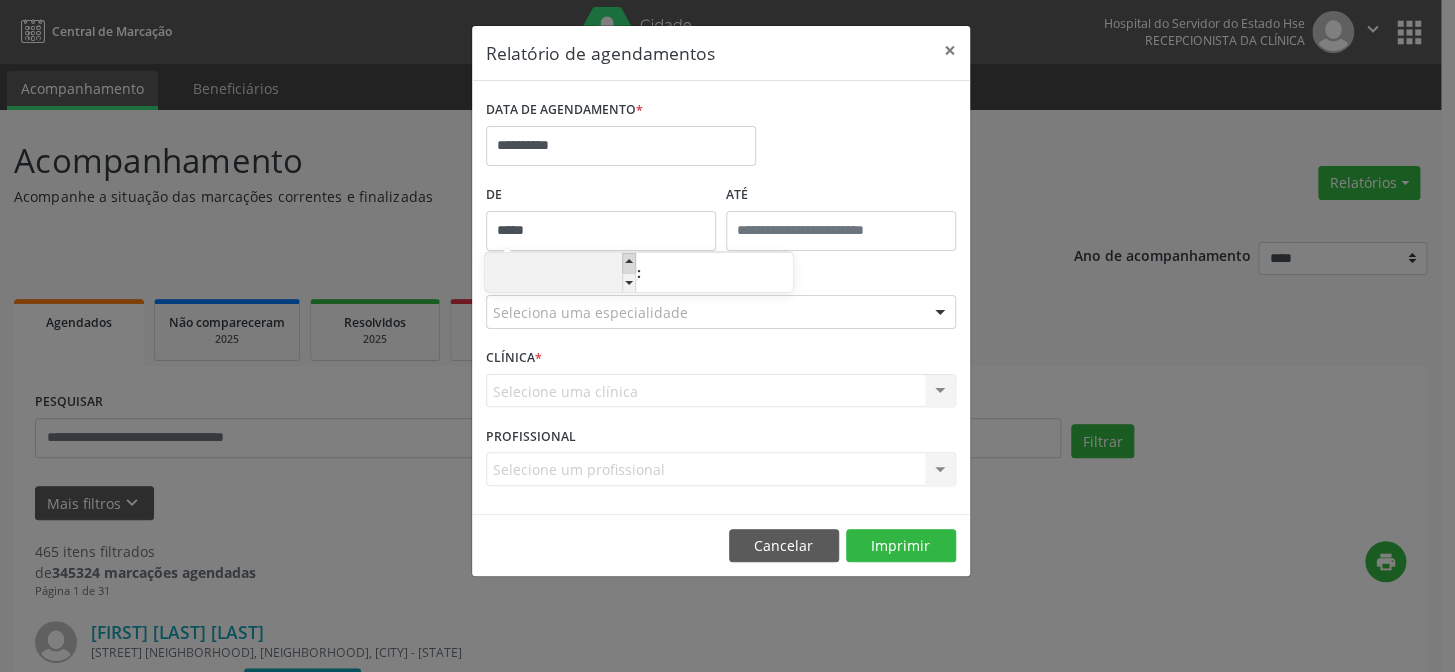 click at bounding box center (629, 263) 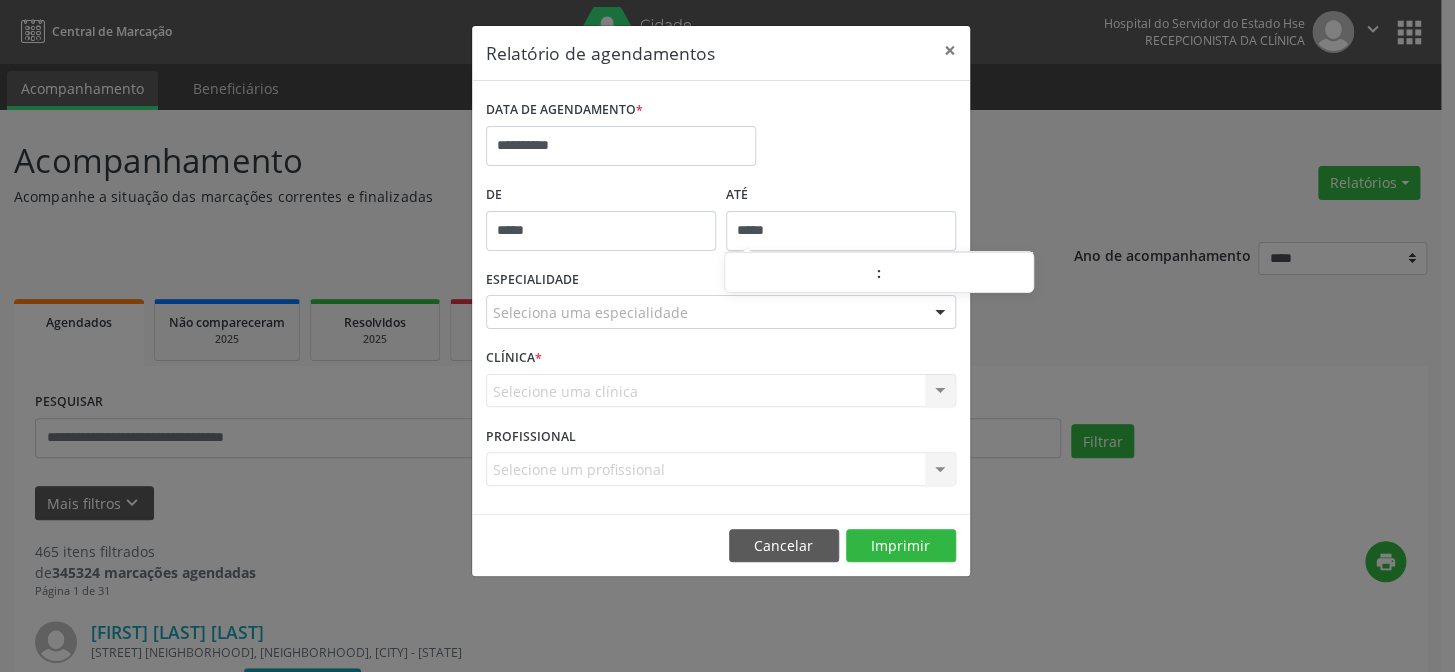 click on "*****" at bounding box center [841, 231] 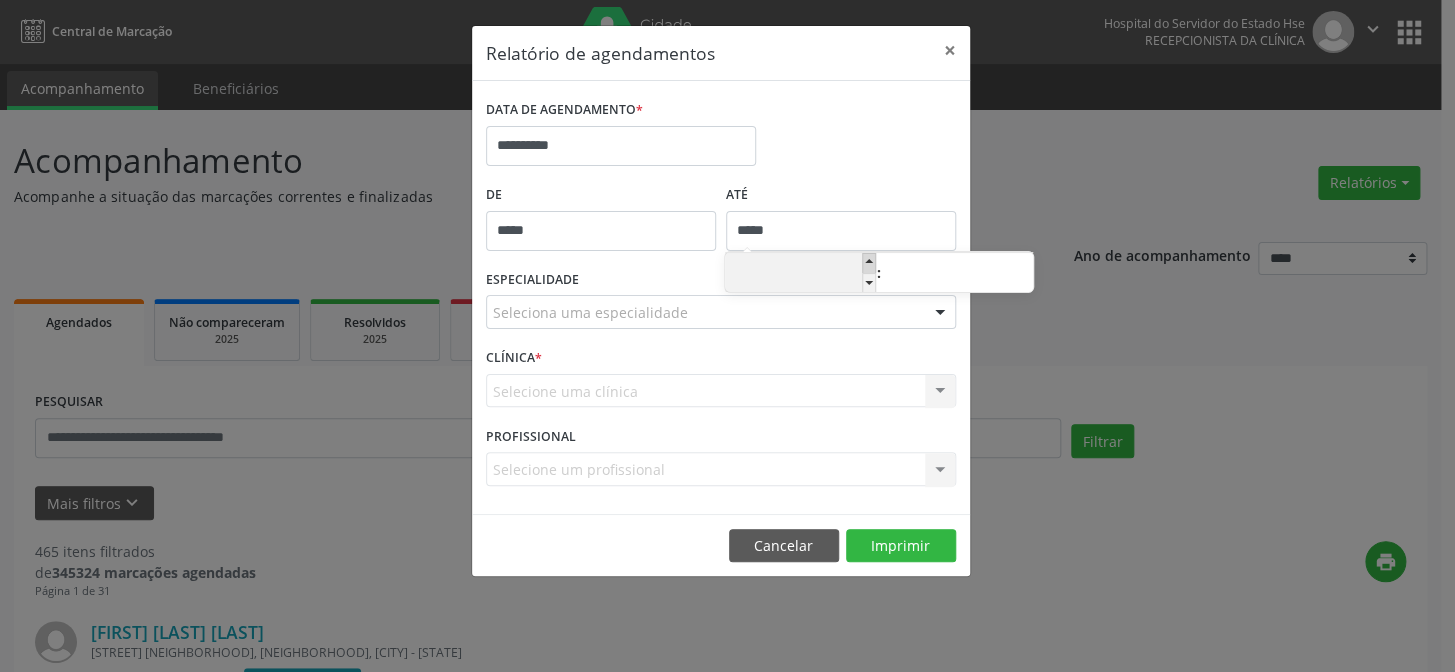 click at bounding box center (869, 263) 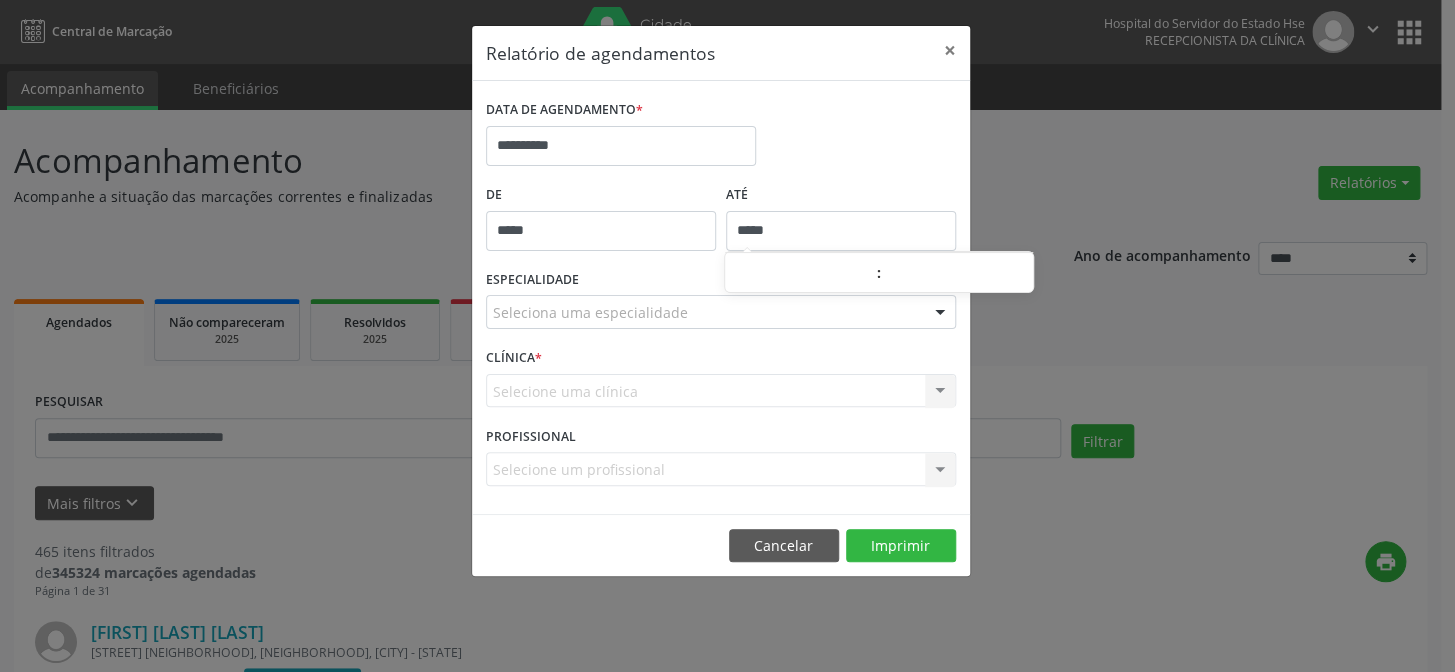 click at bounding box center [940, 313] 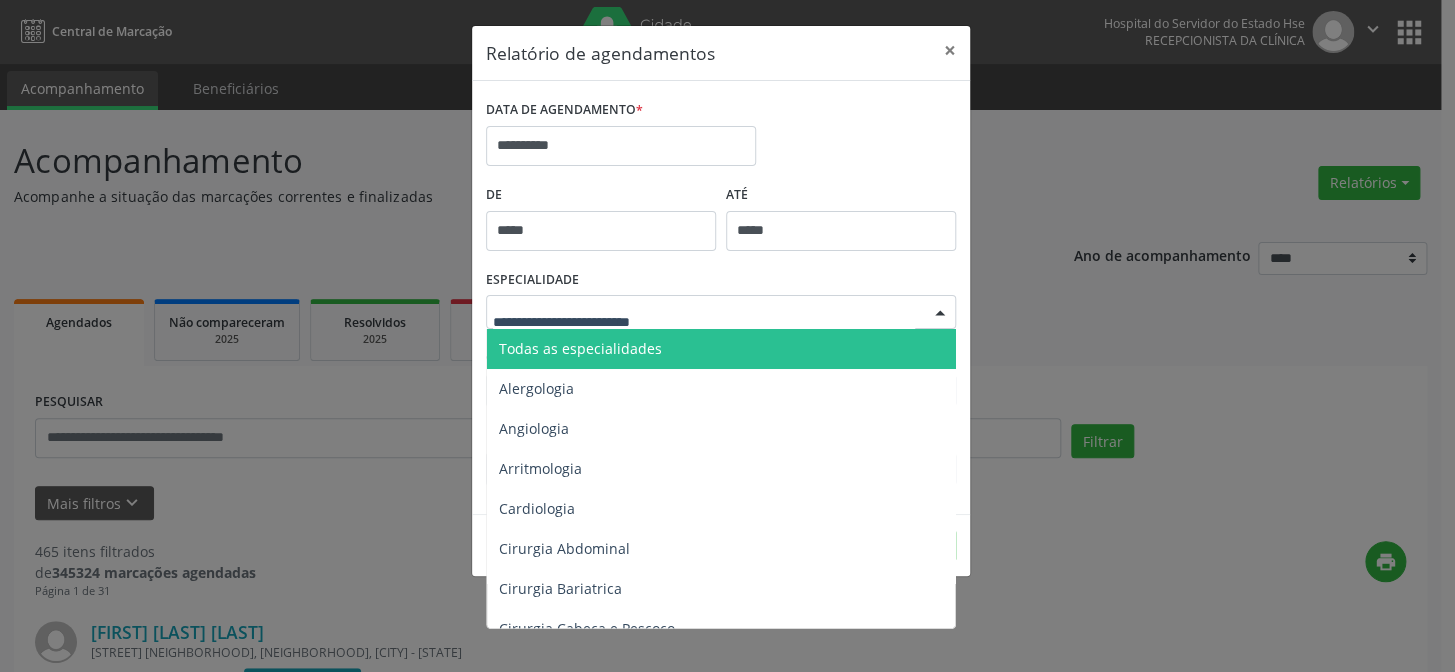click on "Todas as especialidades" at bounding box center (722, 349) 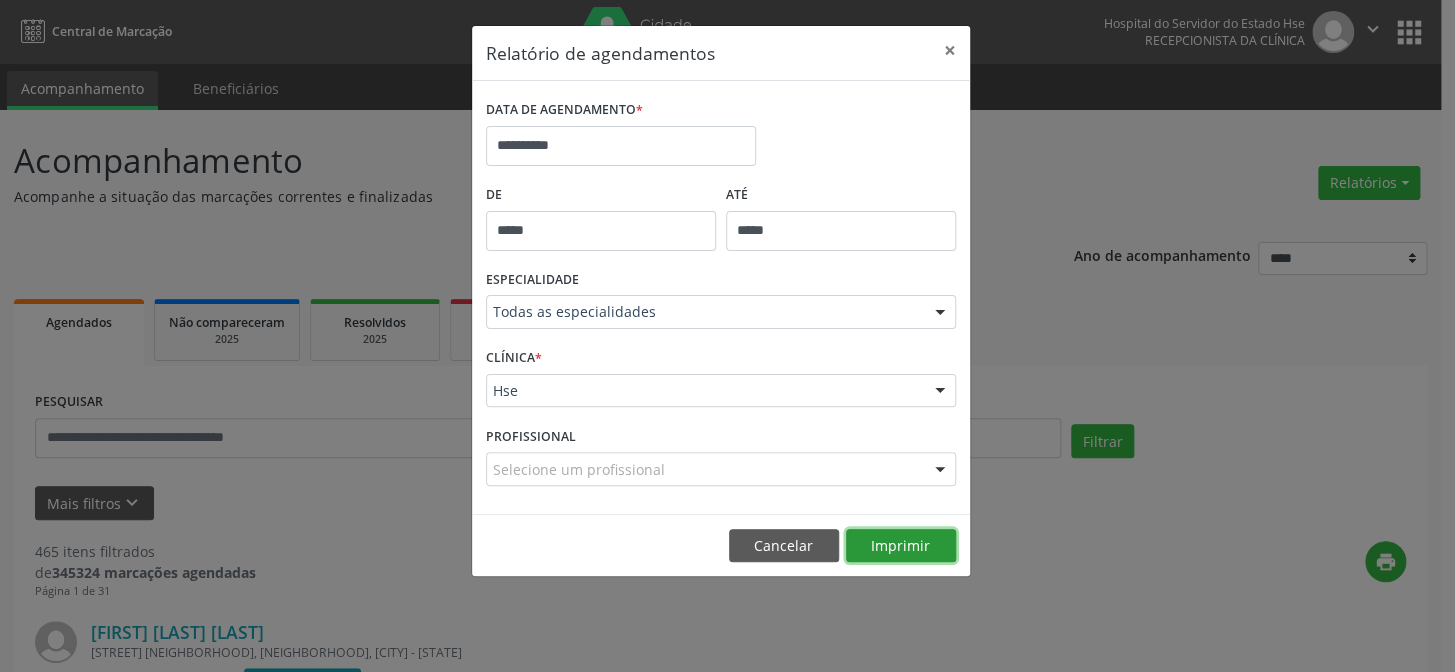 click on "Imprimir" at bounding box center [901, 546] 